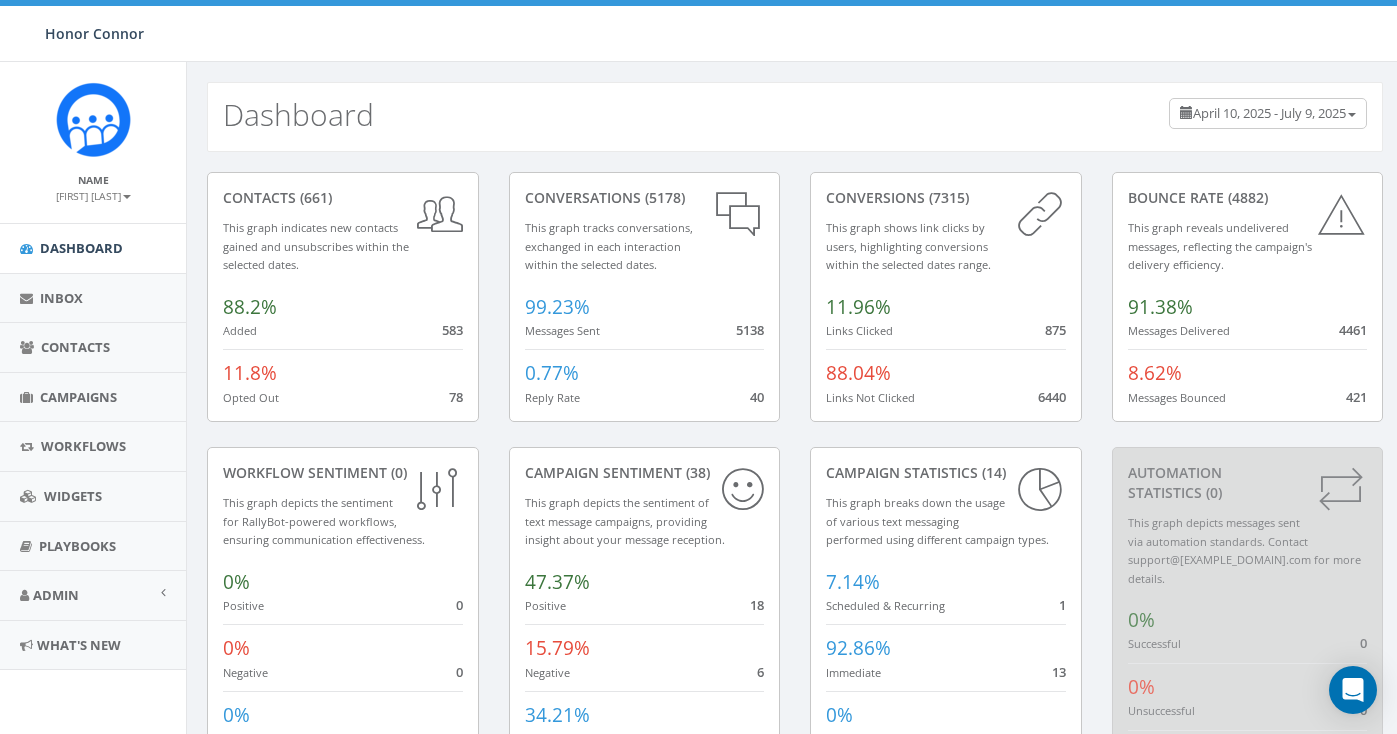 scroll, scrollTop: 0, scrollLeft: 0, axis: both 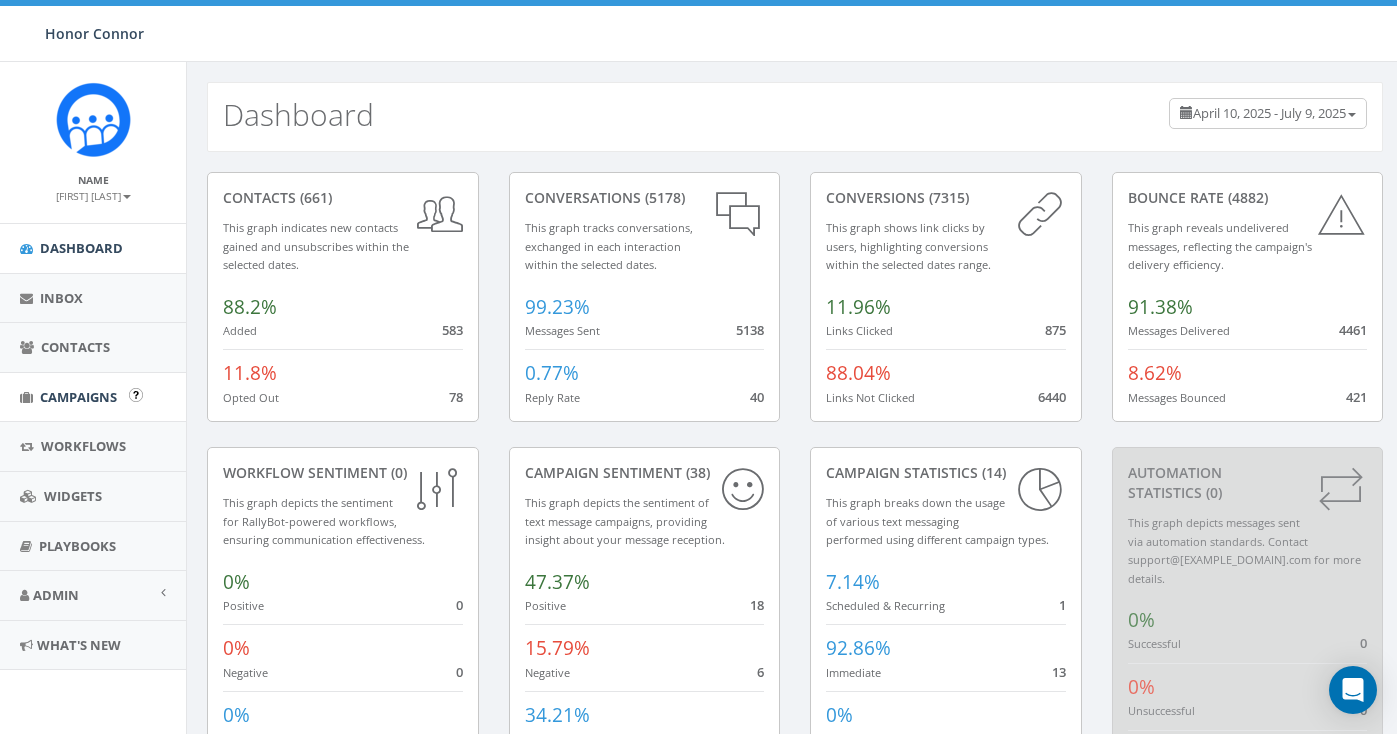 click on "Campaigns" at bounding box center (93, 397) 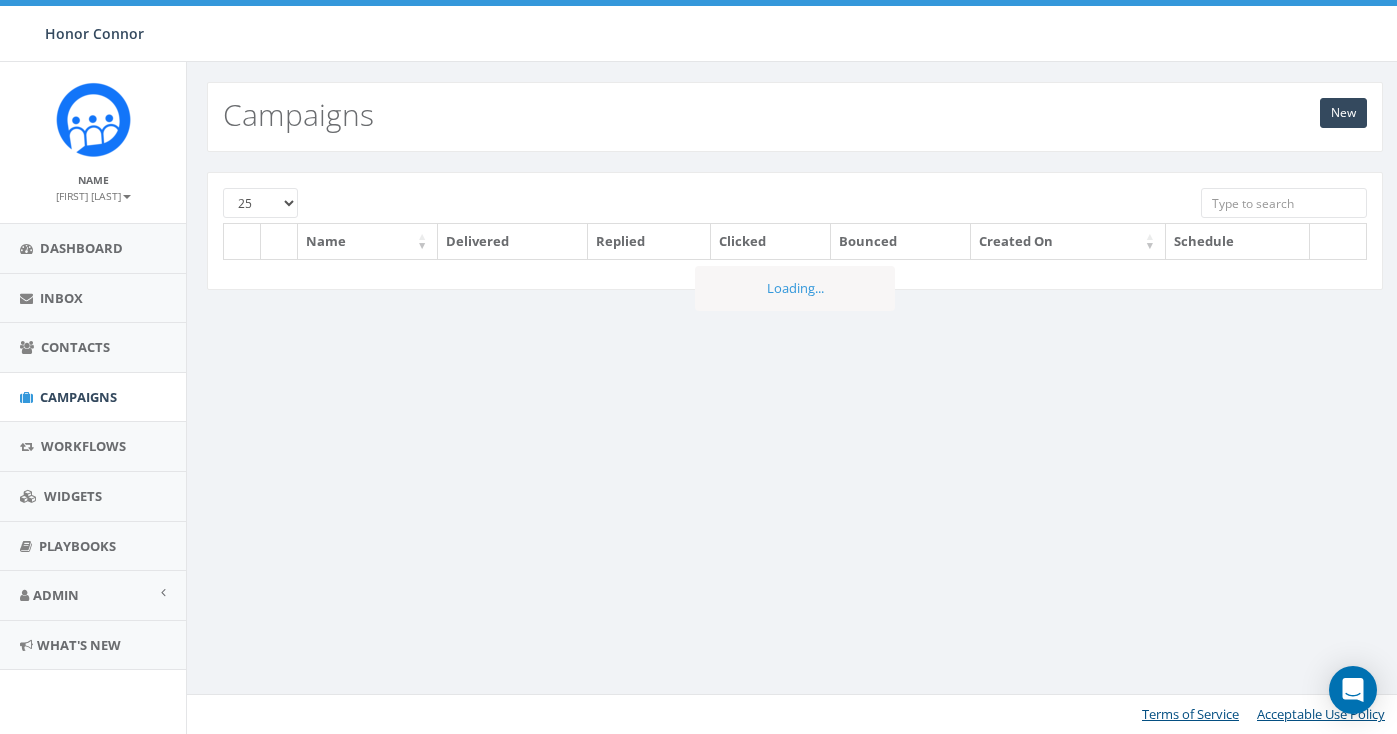 scroll, scrollTop: 0, scrollLeft: 0, axis: both 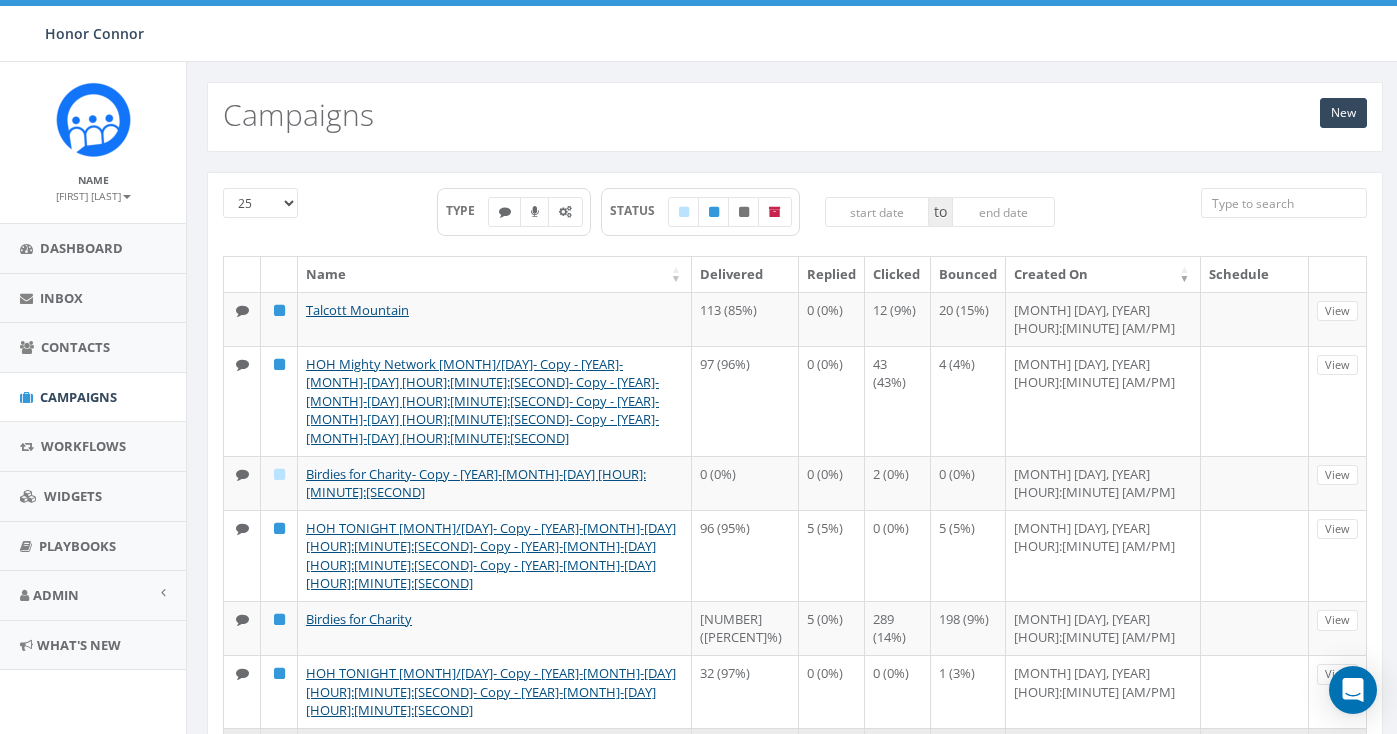 click on "HOH Wednesday morning text for [MONTH]/[DAY]- Copy - [YEAR]-[MONTH]-[DAY] [HOUR]:[MINUTE]:[SECOND]" at bounding box center (479, 755) 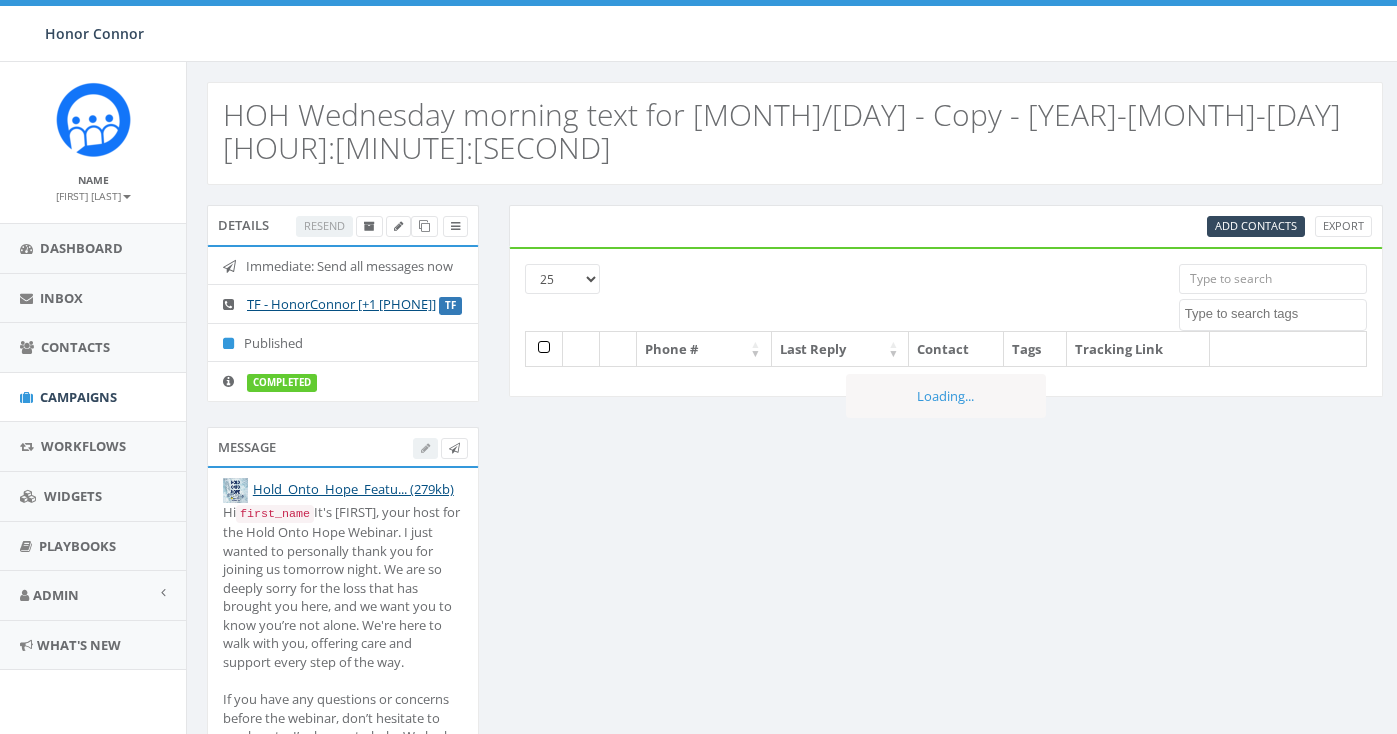 scroll, scrollTop: 0, scrollLeft: 0, axis: both 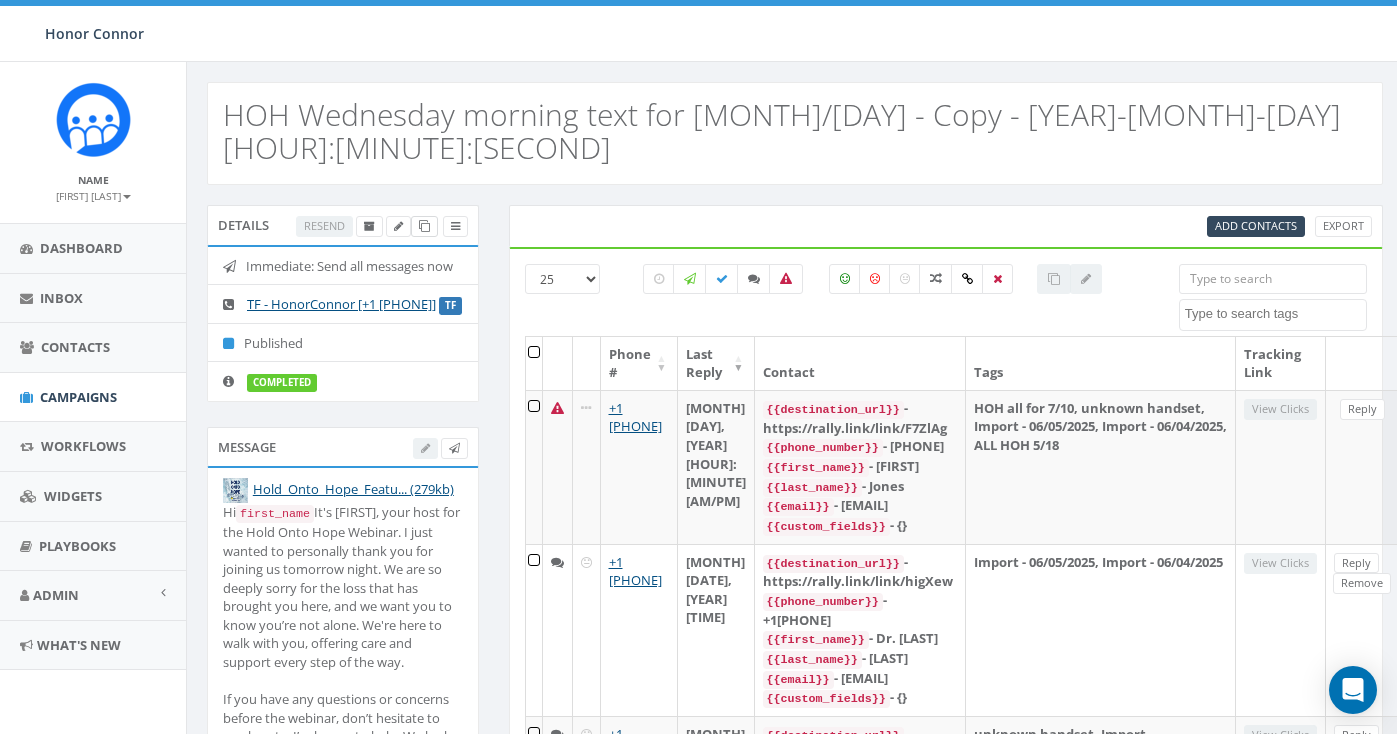 click at bounding box center (424, 226) 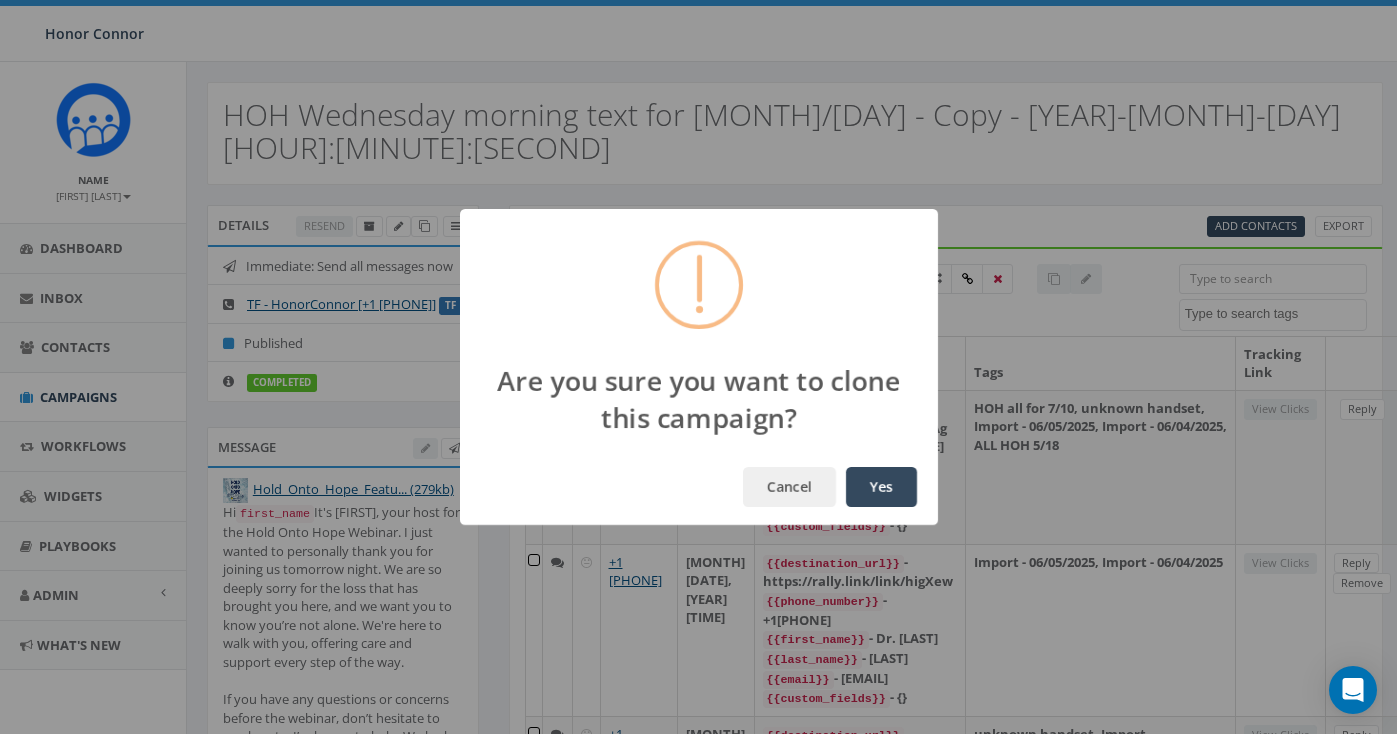 click on "Yes" at bounding box center (881, 487) 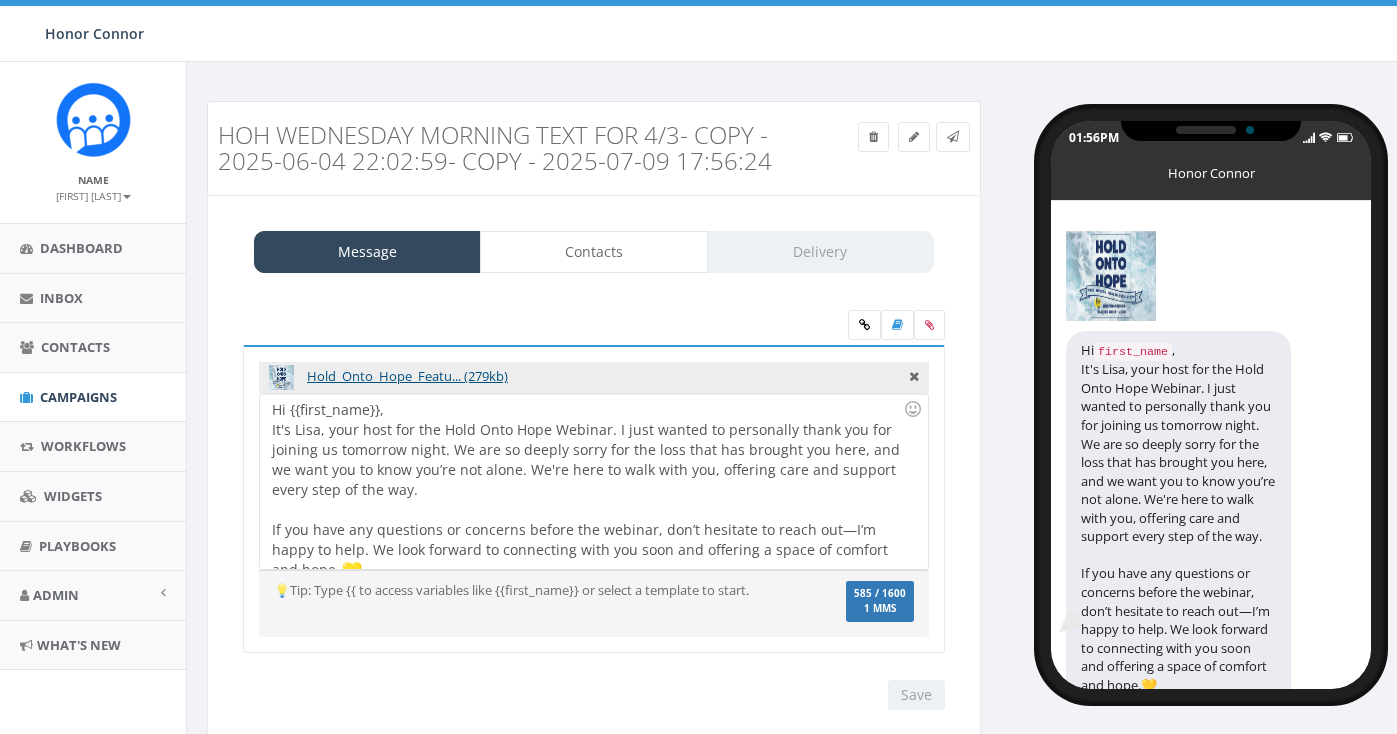 scroll, scrollTop: 0, scrollLeft: 0, axis: both 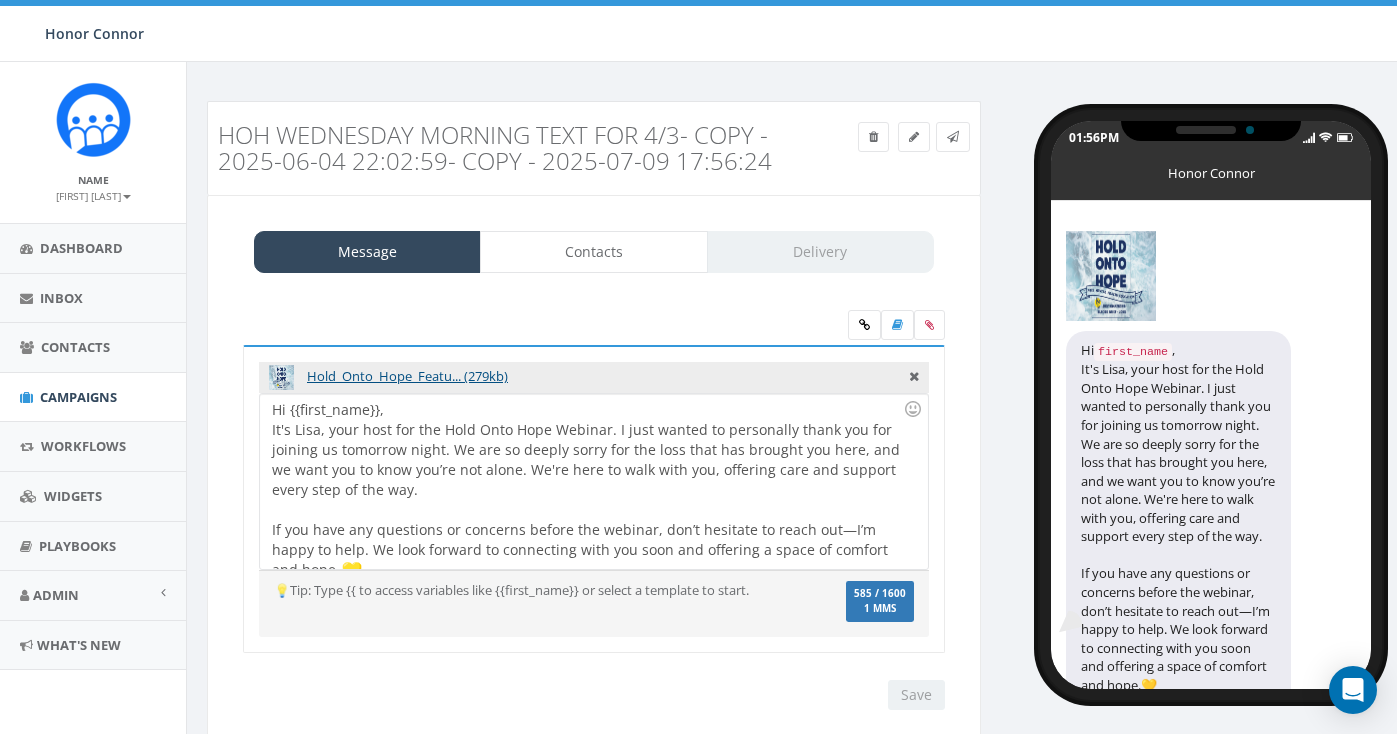 click on "Hi {{first_name}}, It's Lisa, your host for the Hold Onto Hope Webinar. I just wanted to personally thank you for joining us tomorrow night. We are so deeply sorry for the loss that has brought you here, and we want you to know you’re not alone. We're here to walk with you, offering care and support every step of the way. If you have any questions or concerns before the webinar, don’t hesitate to reach out—I’m happy to help. We look forward to connecting with you soon and offering a space of comfort and hope. With heartfelt compassion, [FIRST] [LAST]" at bounding box center [593, 481] 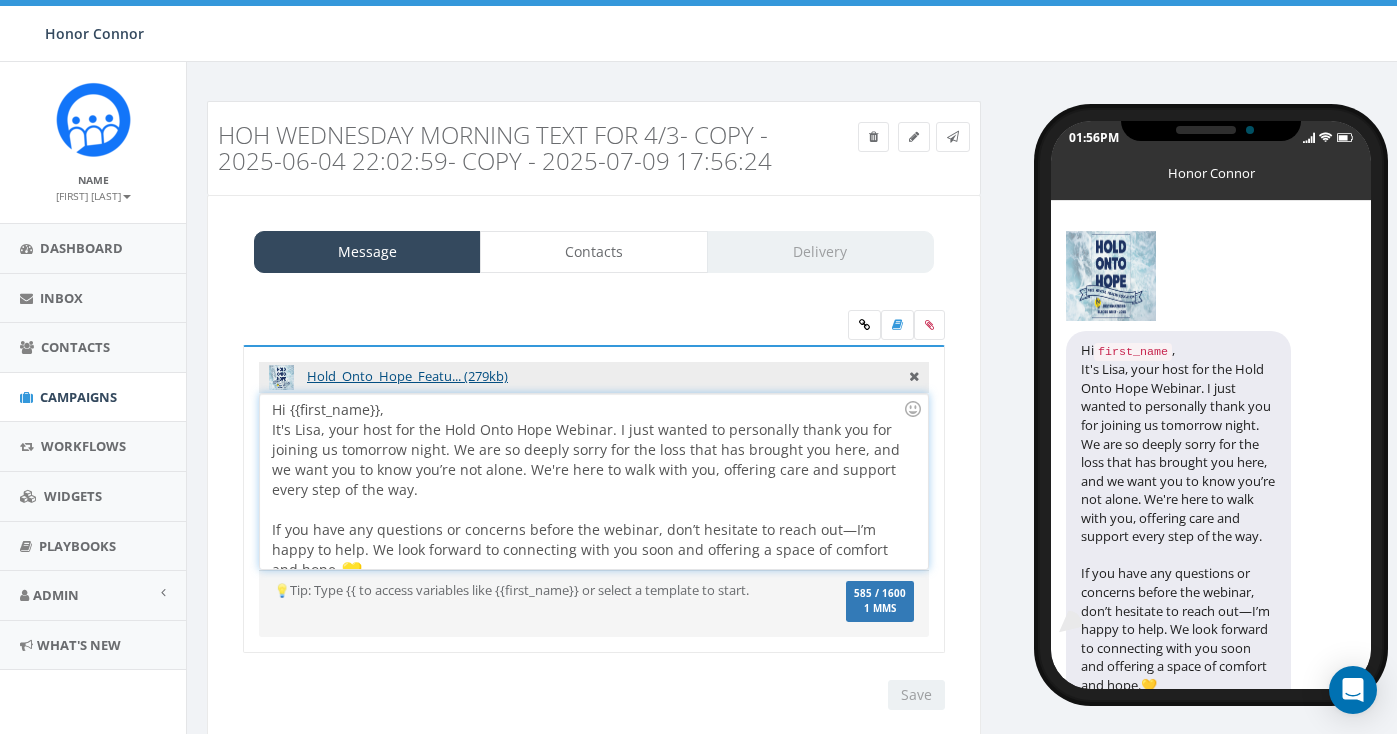 click on "Hi {{first_name}}, It's Lisa, your host for the Hold Onto Hope Webinar. I just wanted to personally thank you for joining us tomorrow night. We are so deeply sorry for the loss that has brought you here, and we want you to know you’re not alone. We're here to walk with you, offering care and support every step of the way. If you have any questions or concerns before the webinar, don’t hesitate to reach out—I’m happy to help. We look forward to connecting with you soon and offering a space of comfort and hope. With heartfelt compassion, [FIRST] [LAST]" at bounding box center [593, 481] 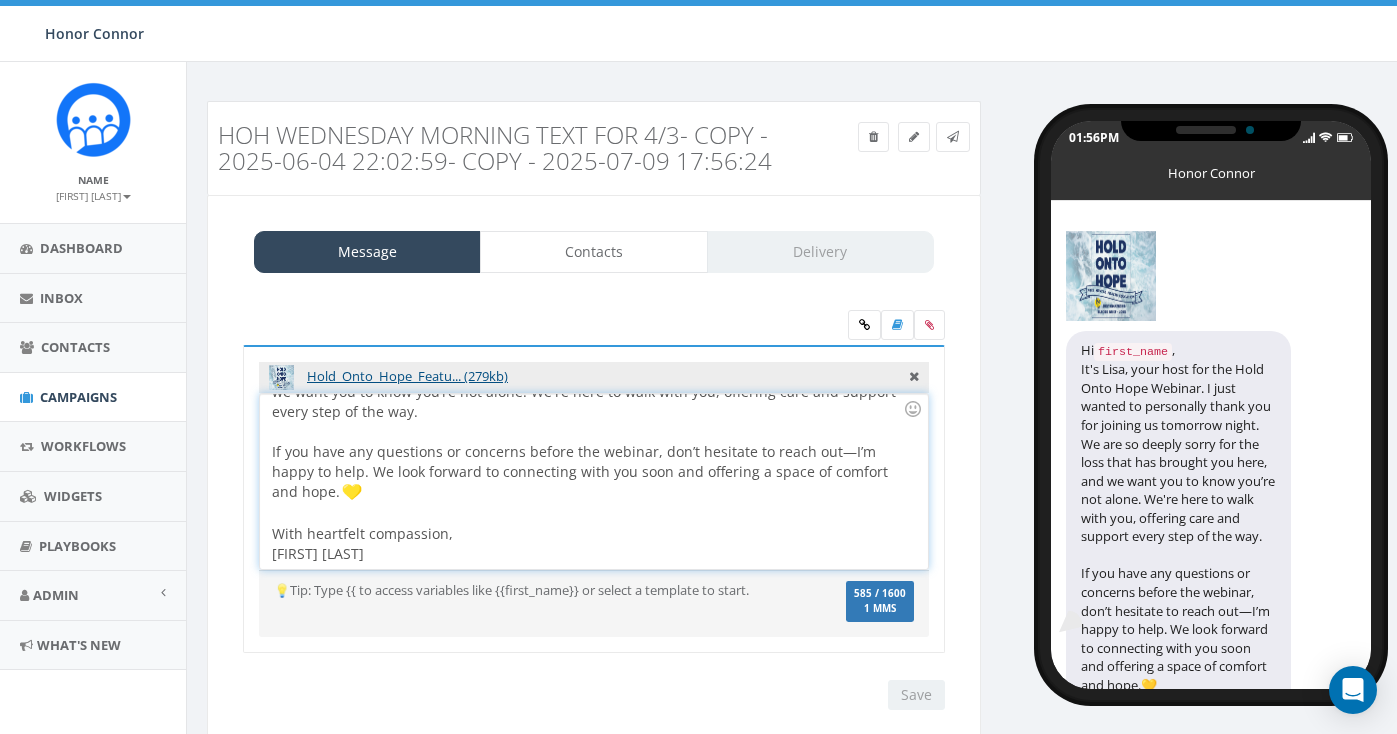scroll, scrollTop: 78, scrollLeft: 0, axis: vertical 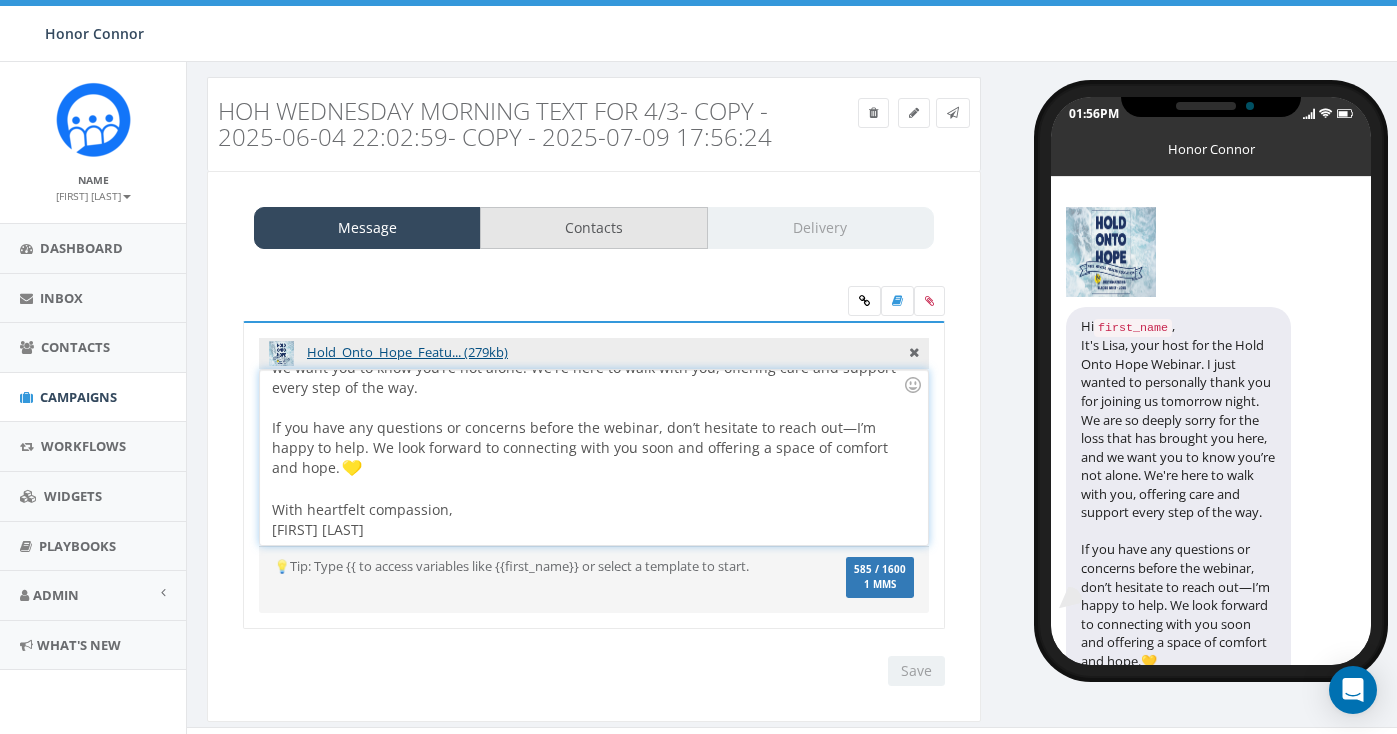 click on "Contacts" at bounding box center (593, 228) 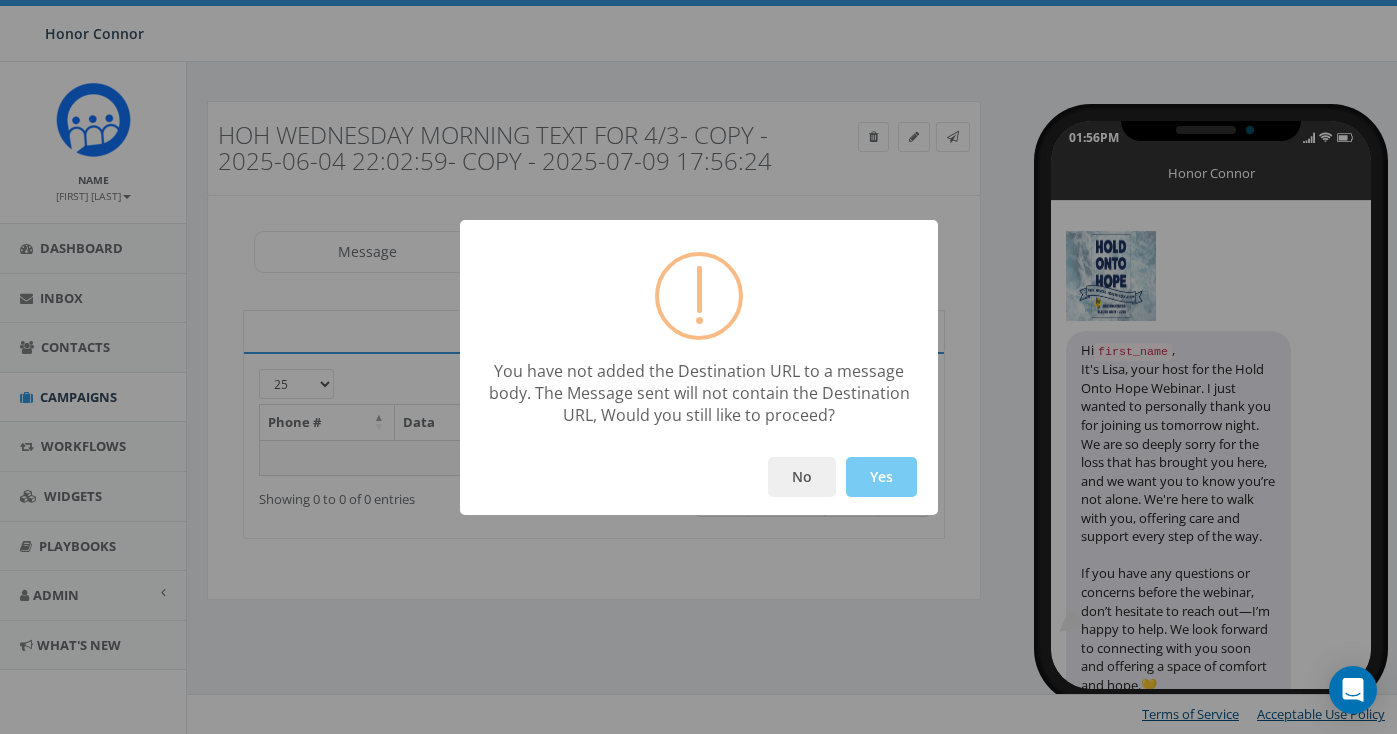 click on "Yes" at bounding box center [881, 477] 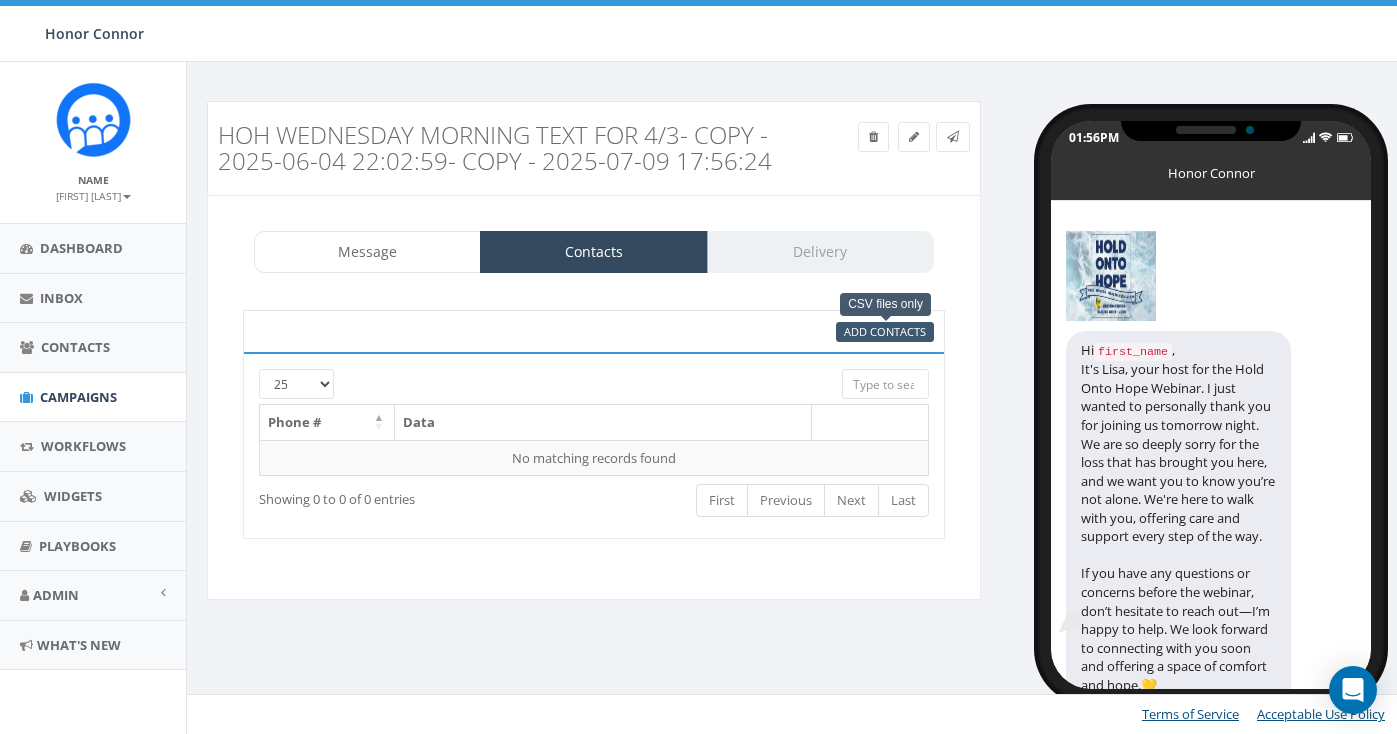 click on "Add Contacts" at bounding box center (885, 331) 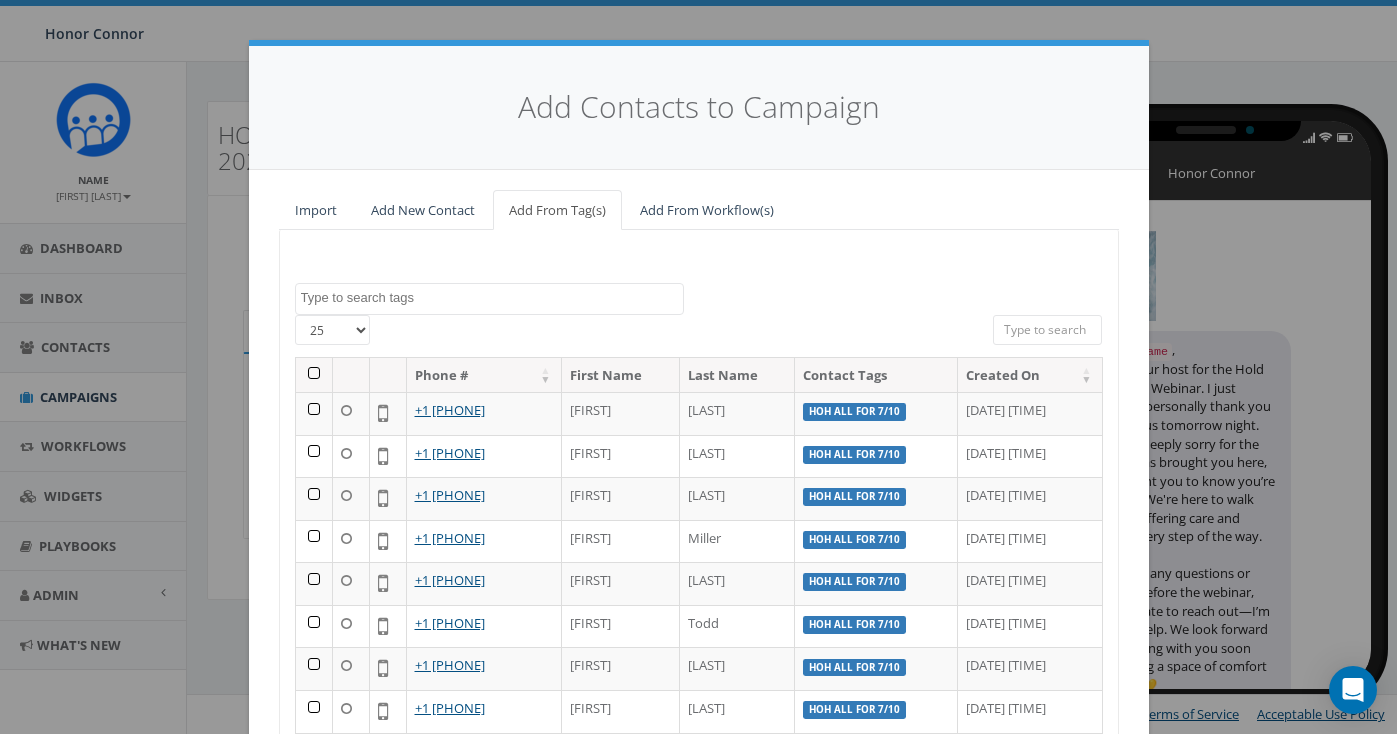 click at bounding box center (492, 298) 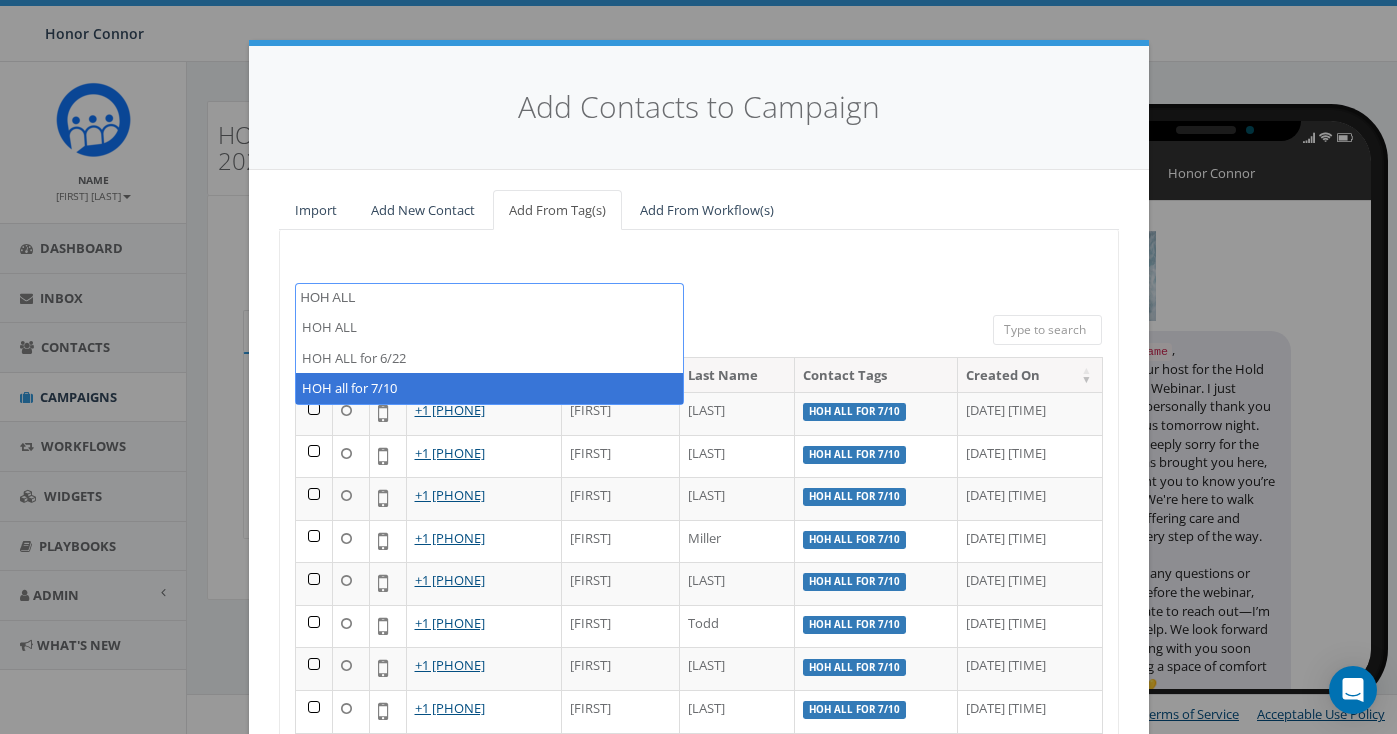 type on "HOH ALL" 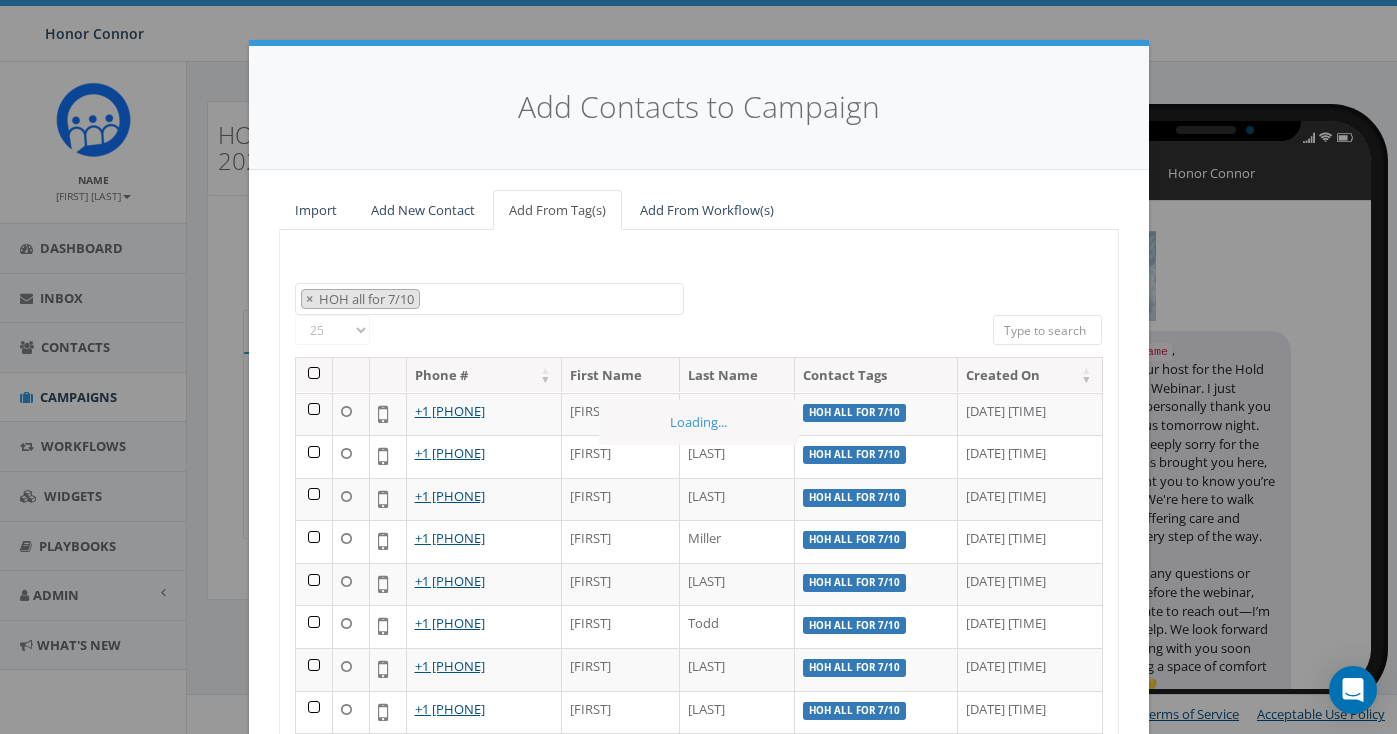 scroll, scrollTop: 3384, scrollLeft: 0, axis: vertical 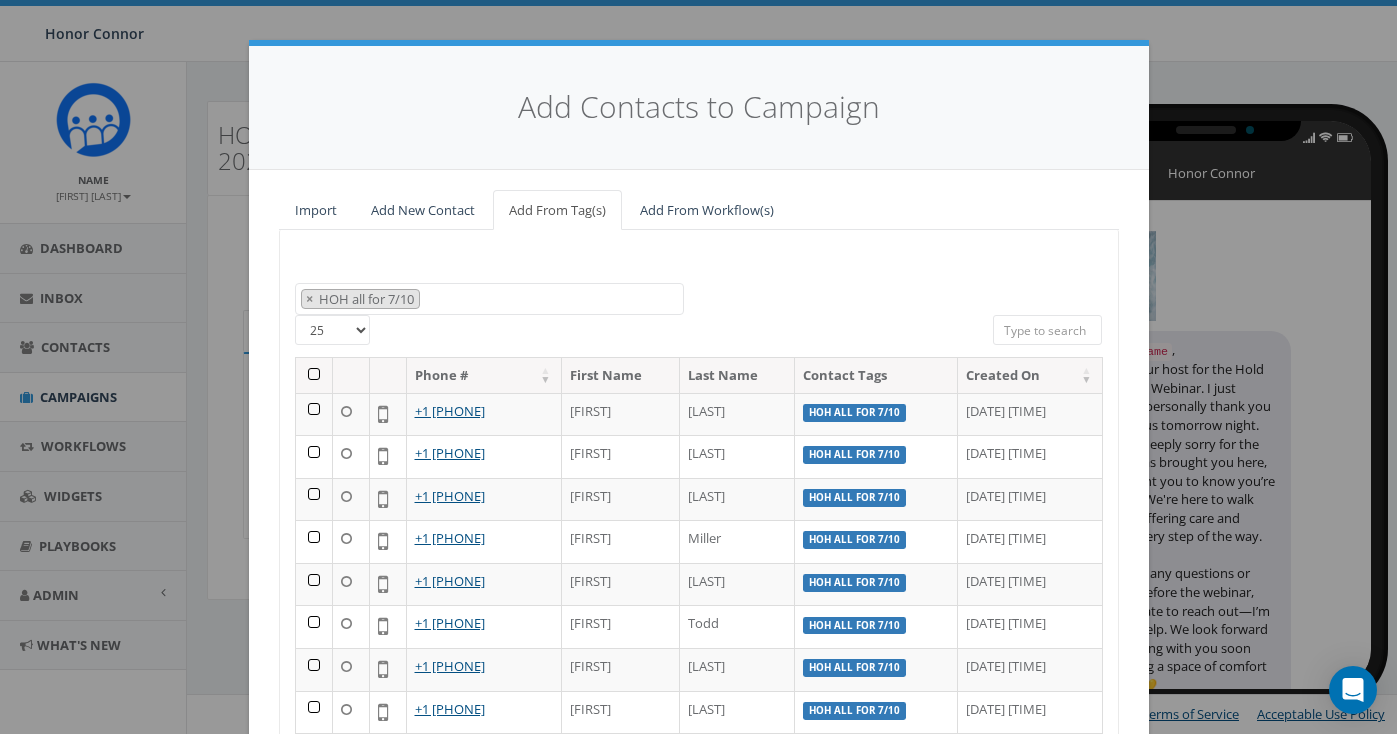 click at bounding box center (314, 375) 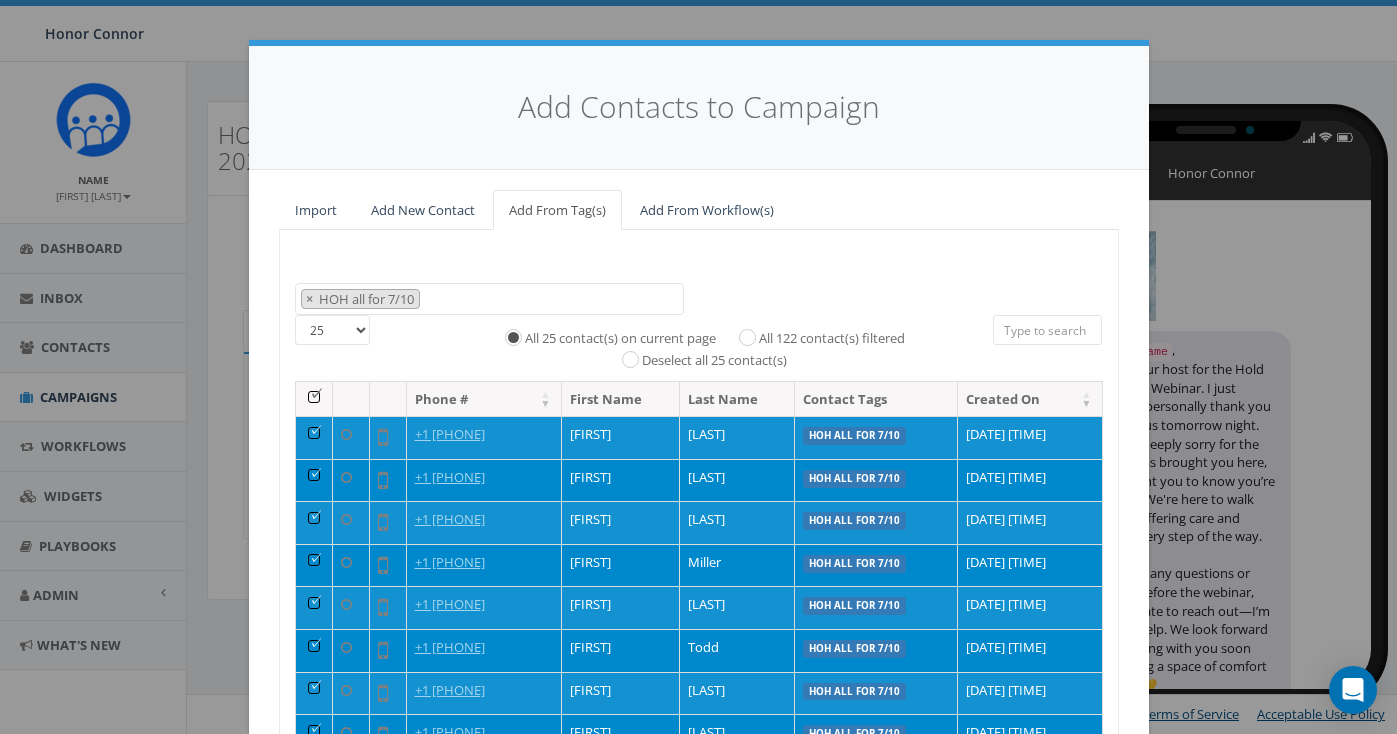 click on "All 122 contact(s) filtered" at bounding box center (832, 339) 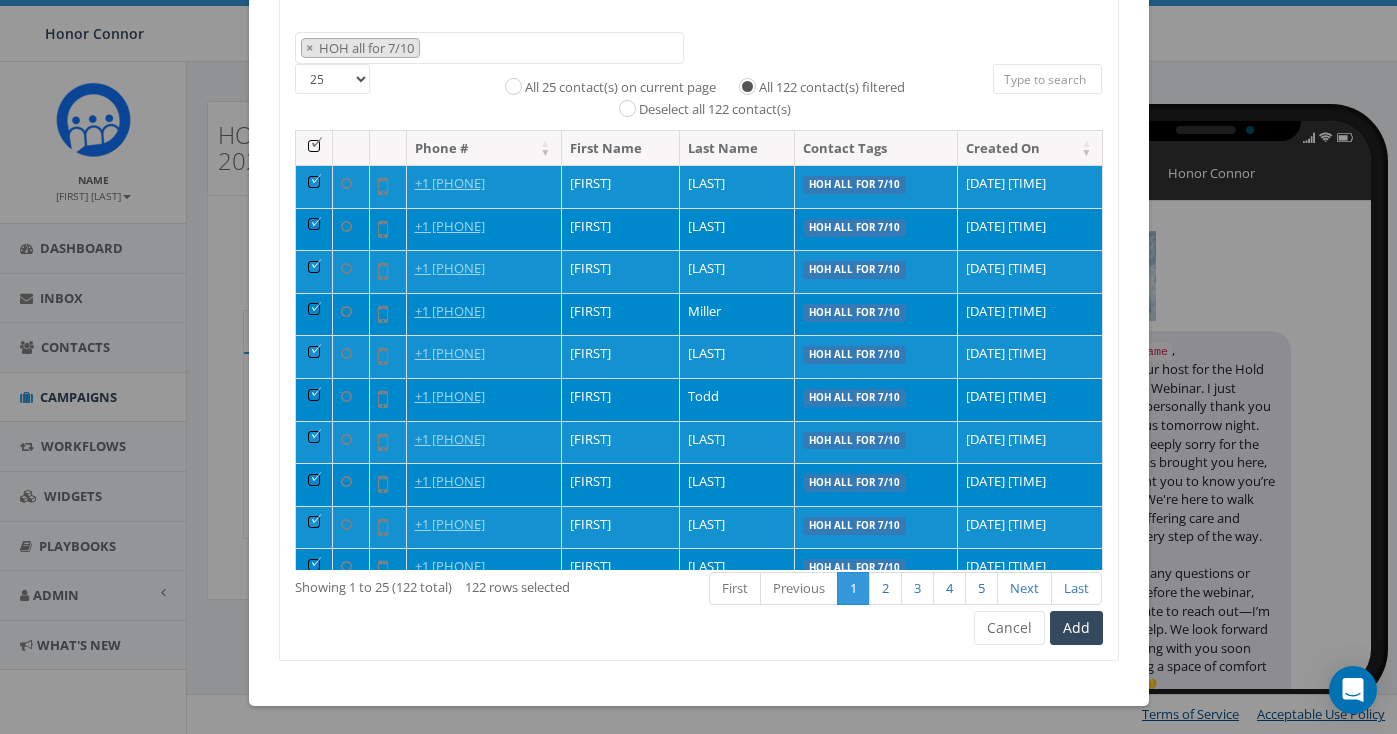 scroll, scrollTop: 246, scrollLeft: 0, axis: vertical 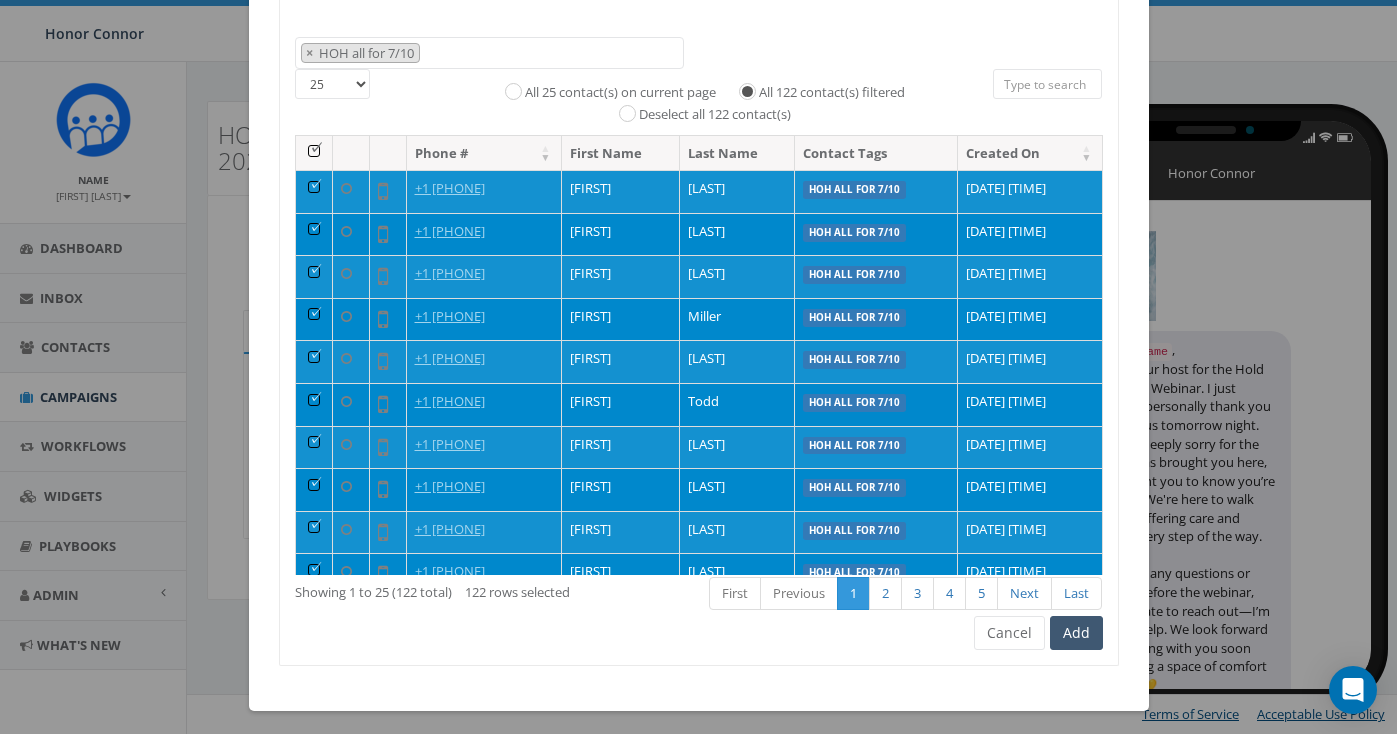 click on "Add" at bounding box center (1076, 633) 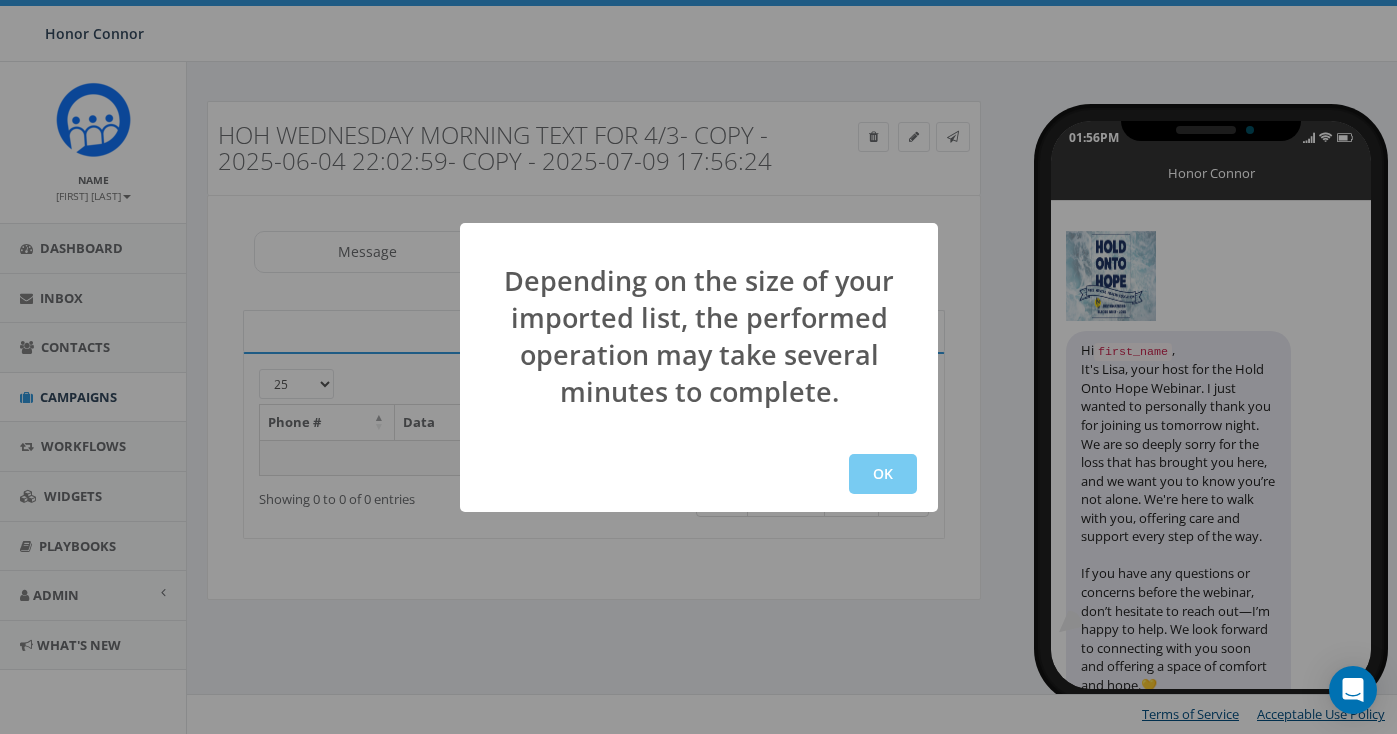 click on "OK" at bounding box center (883, 474) 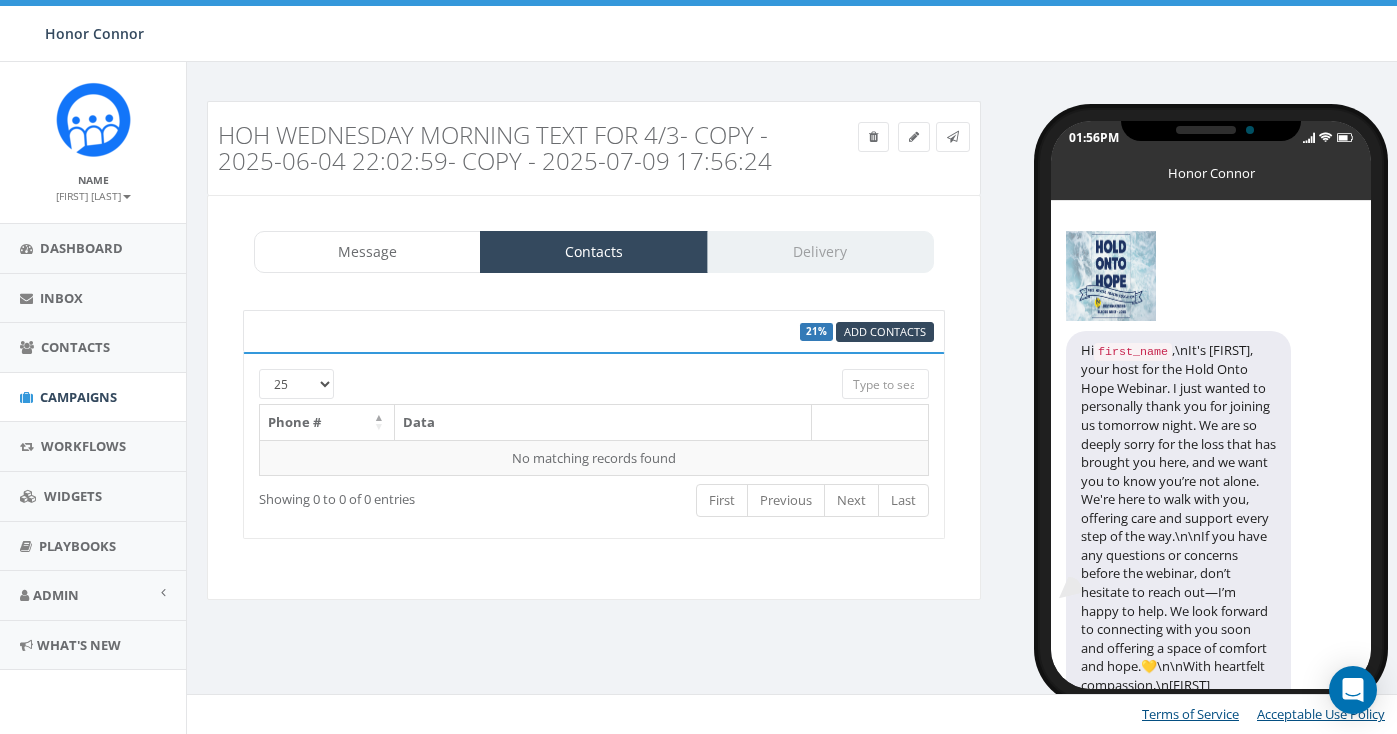scroll, scrollTop: 0, scrollLeft: 0, axis: both 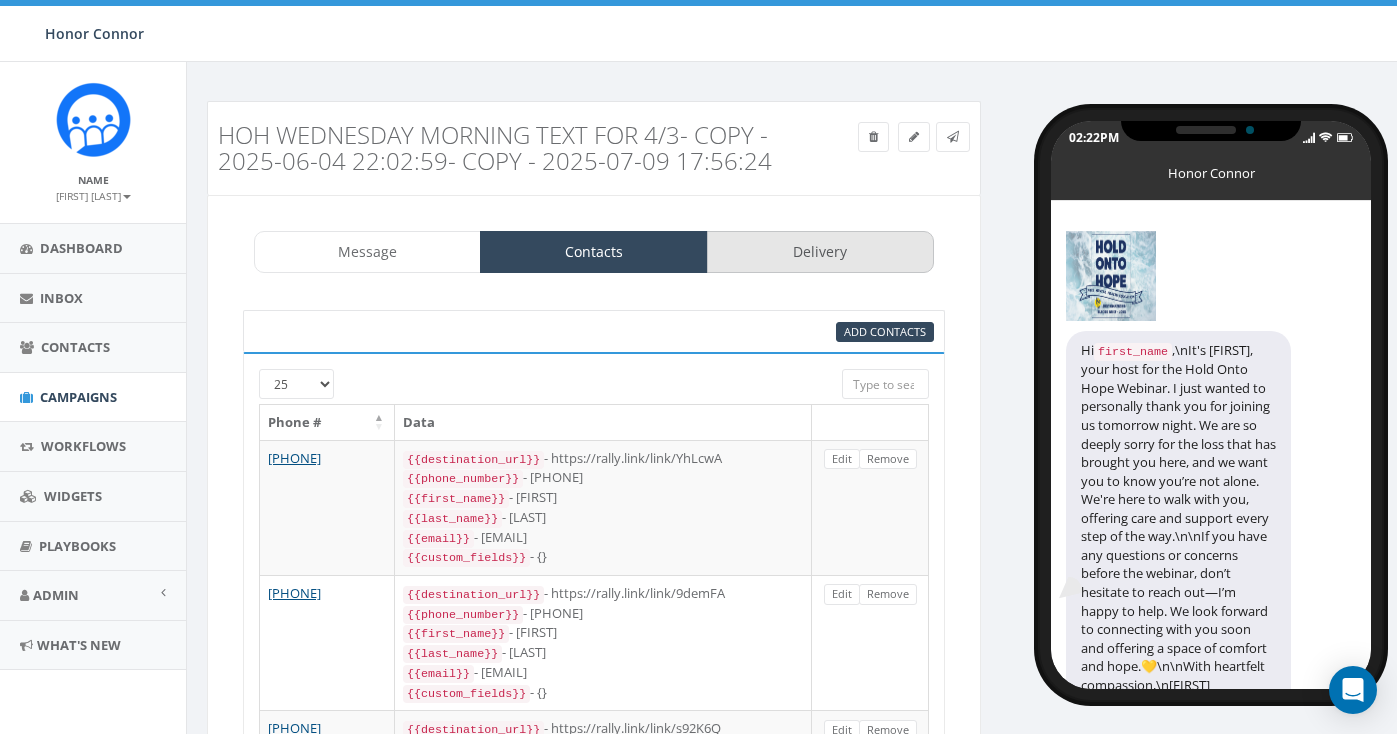 click on "Delivery" at bounding box center (820, 252) 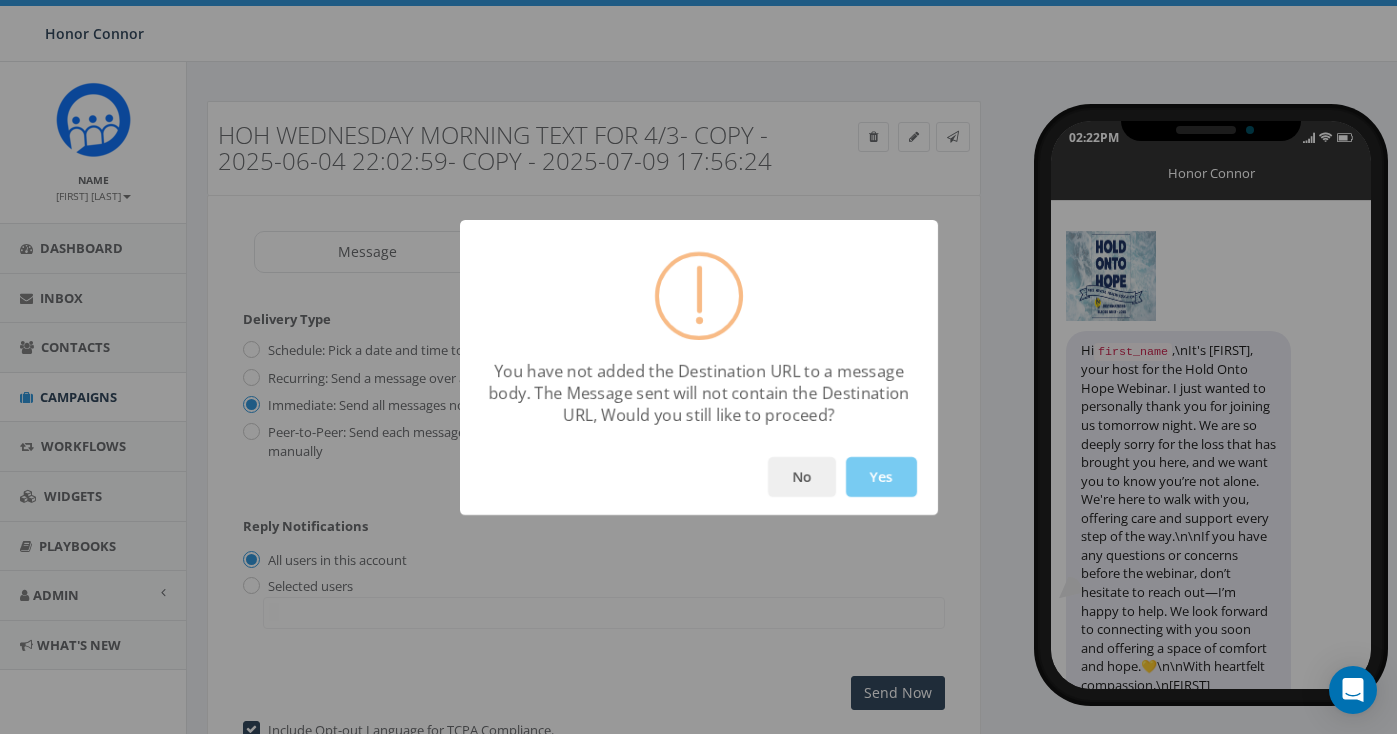 click on "Yes" at bounding box center [881, 477] 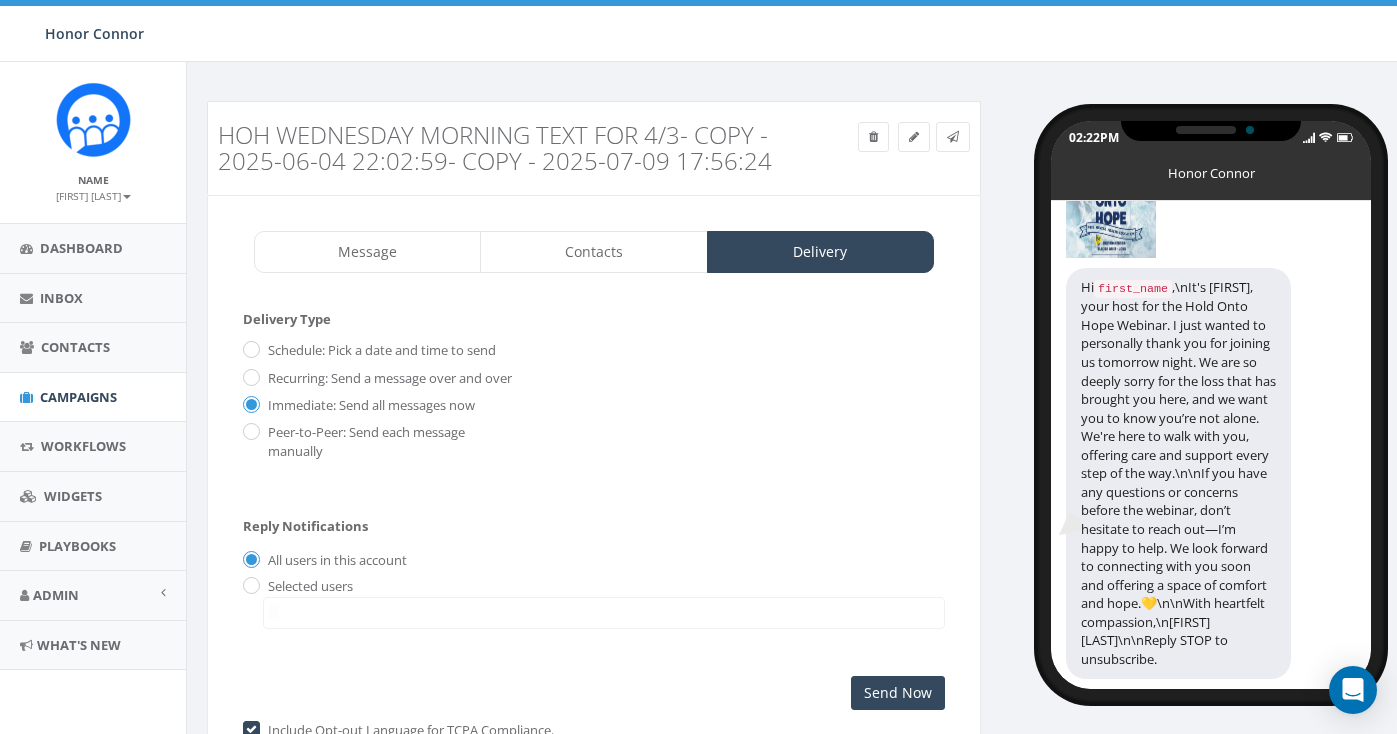 scroll, scrollTop: 67, scrollLeft: 0, axis: vertical 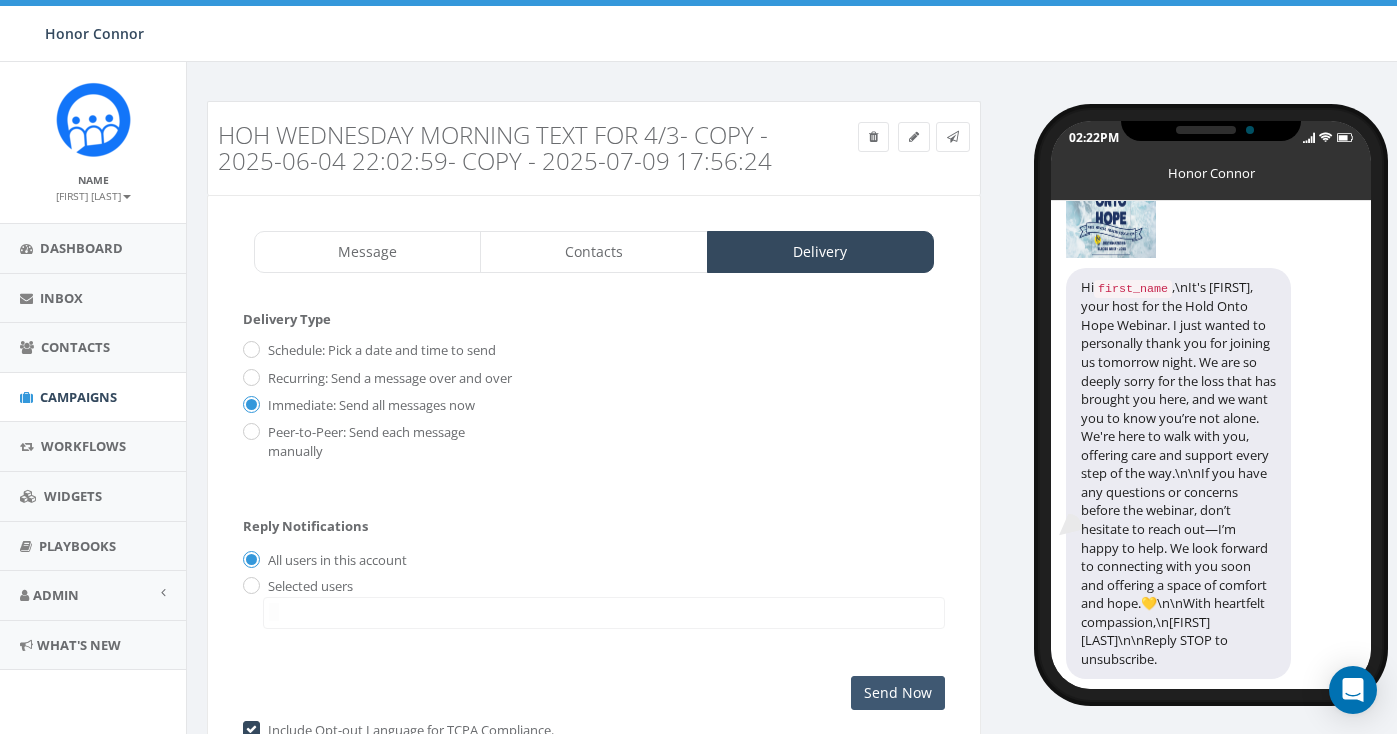 click on "Send Now" at bounding box center (898, 693) 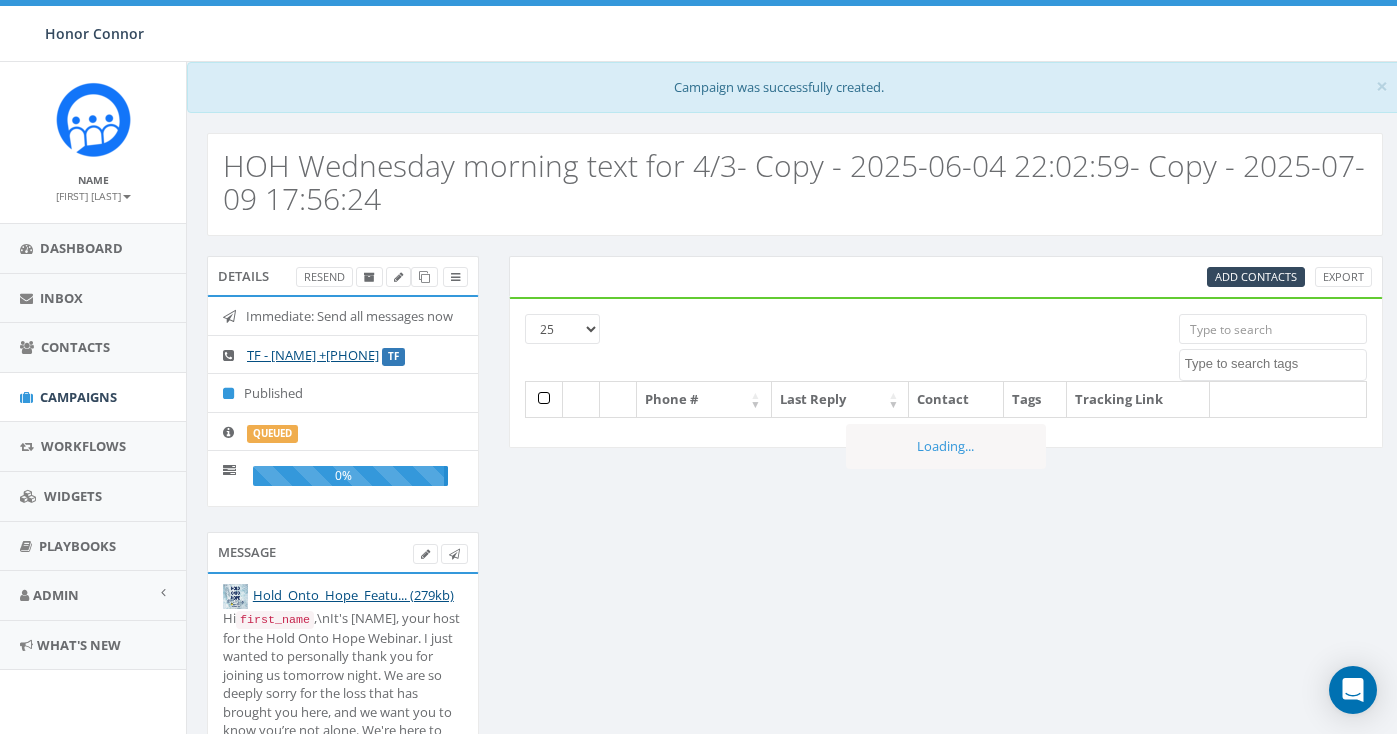 scroll, scrollTop: 0, scrollLeft: 0, axis: both 